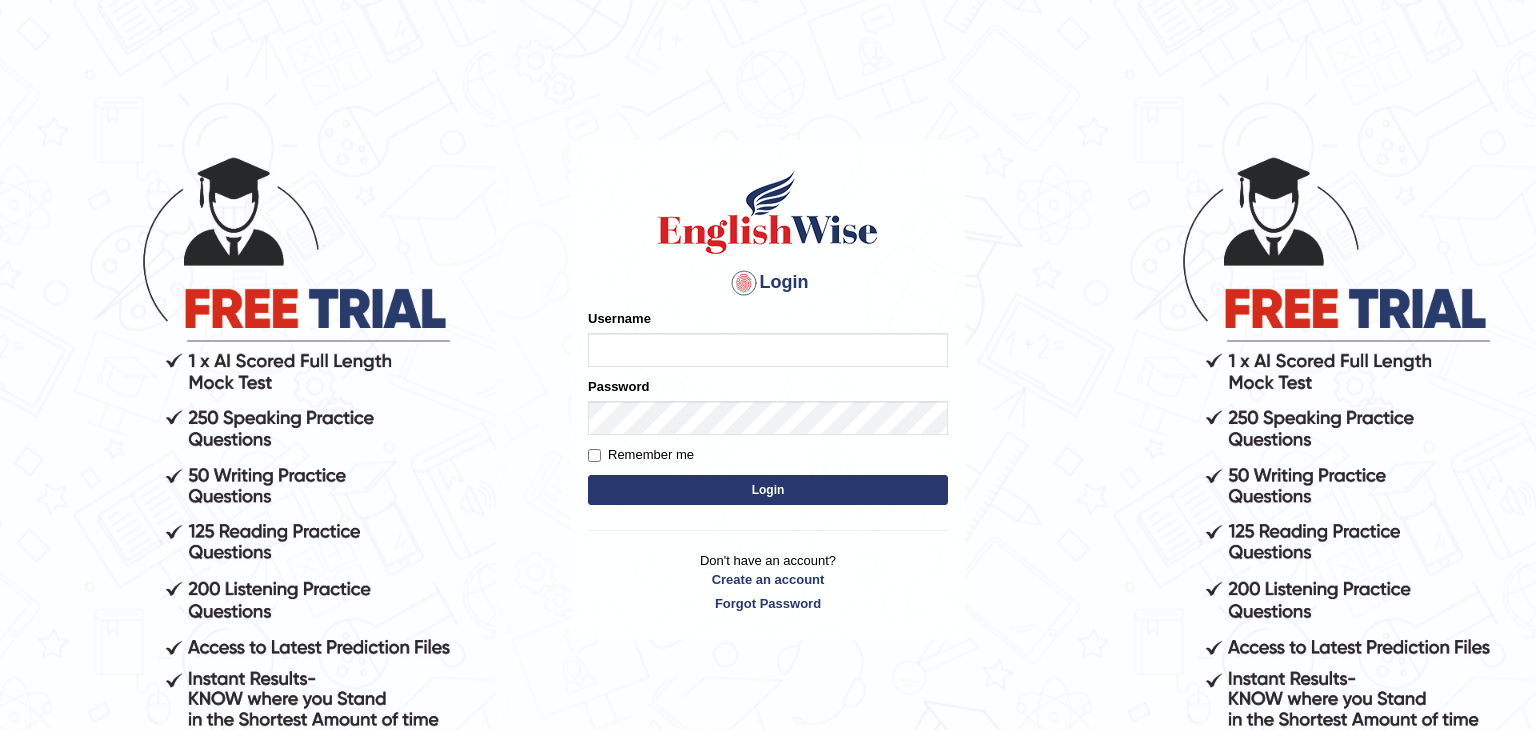 scroll, scrollTop: 0, scrollLeft: 0, axis: both 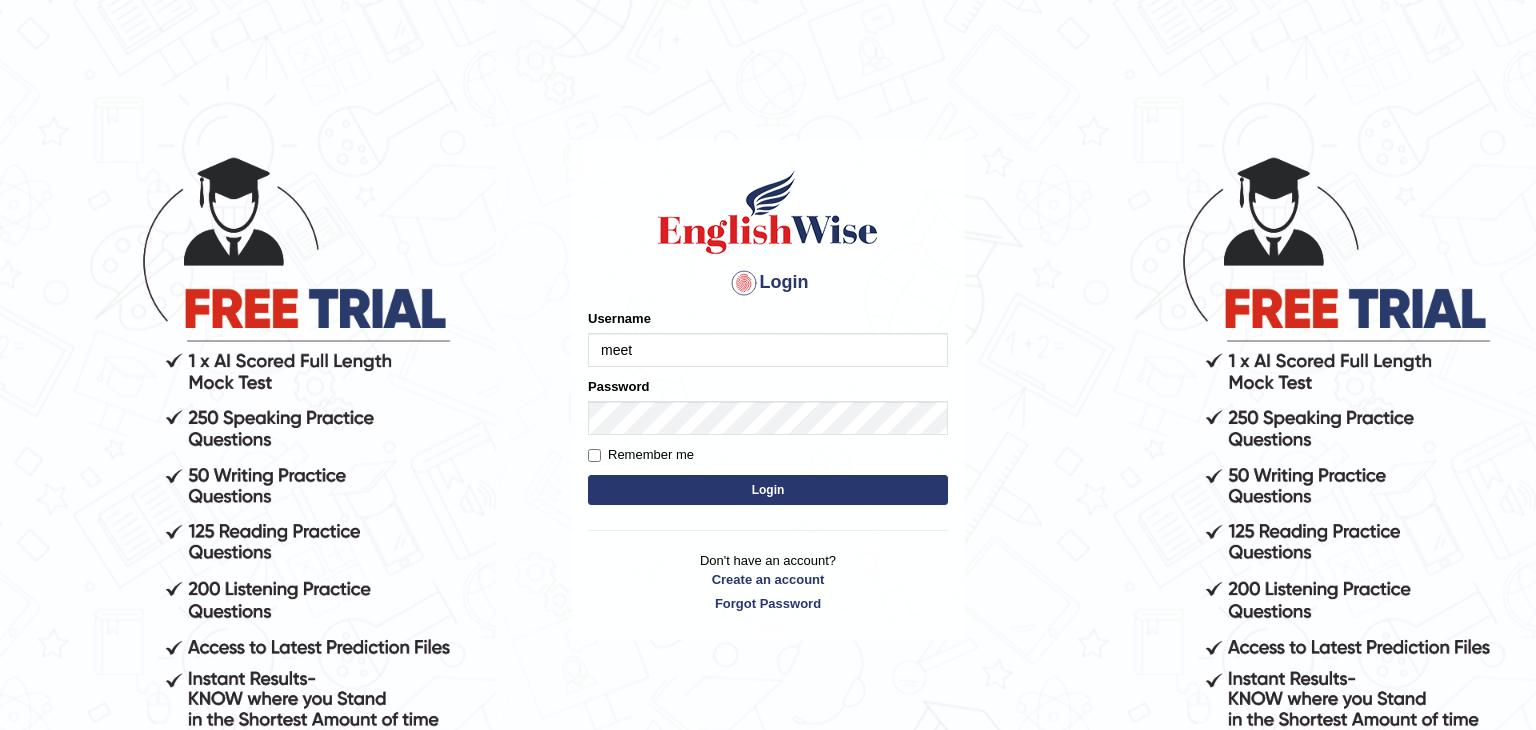 type on "meet1992" 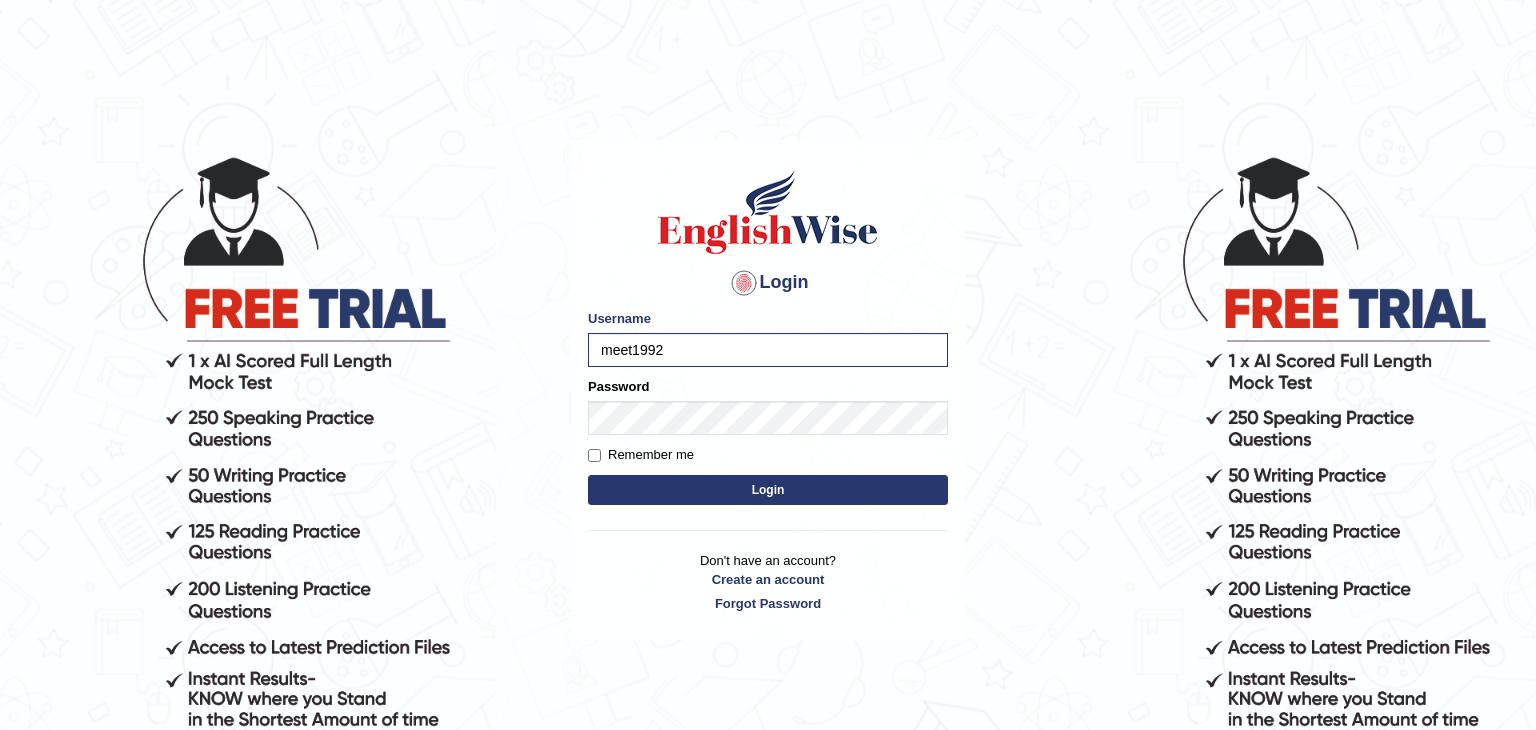 click on "Remember me" at bounding box center (641, 455) 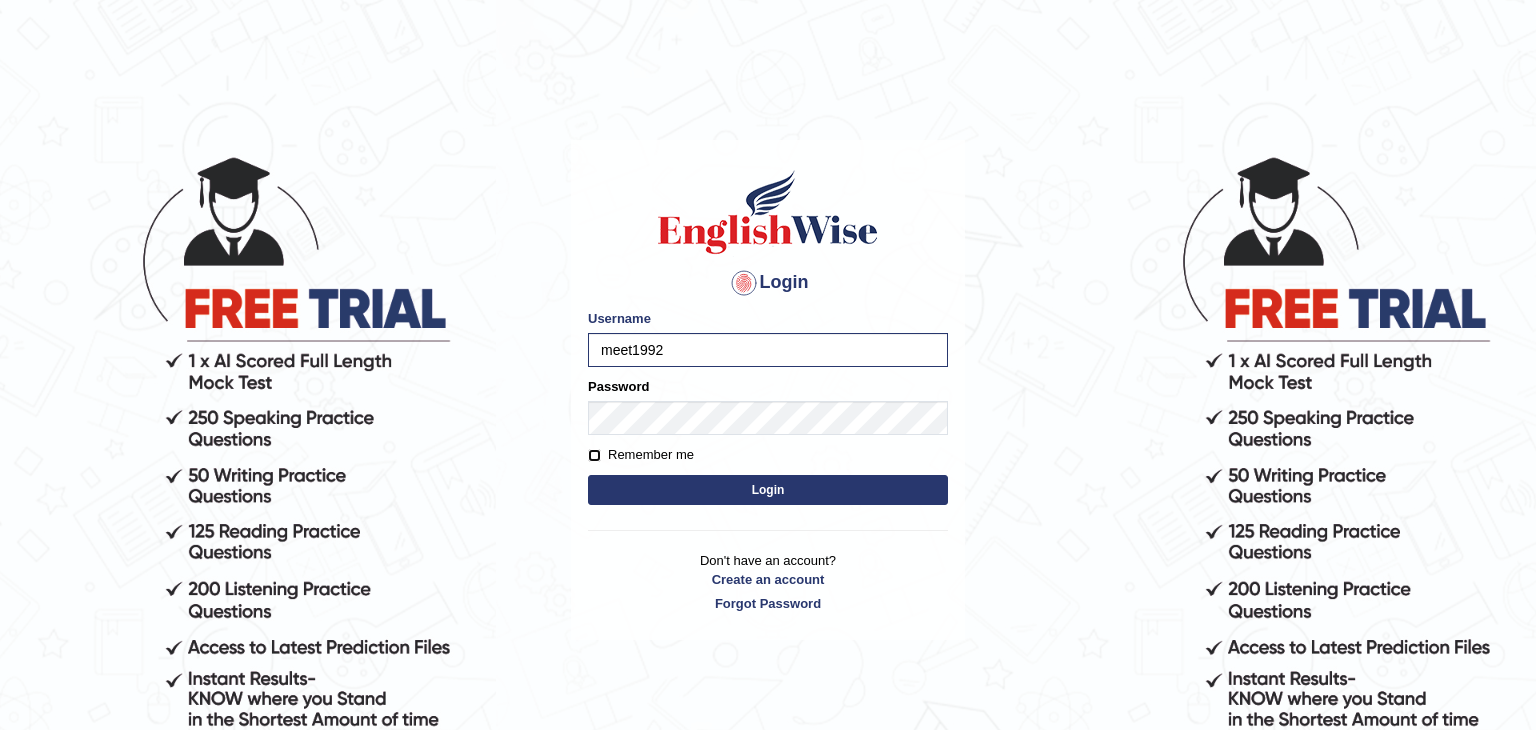 click on "Remember me" at bounding box center (594, 455) 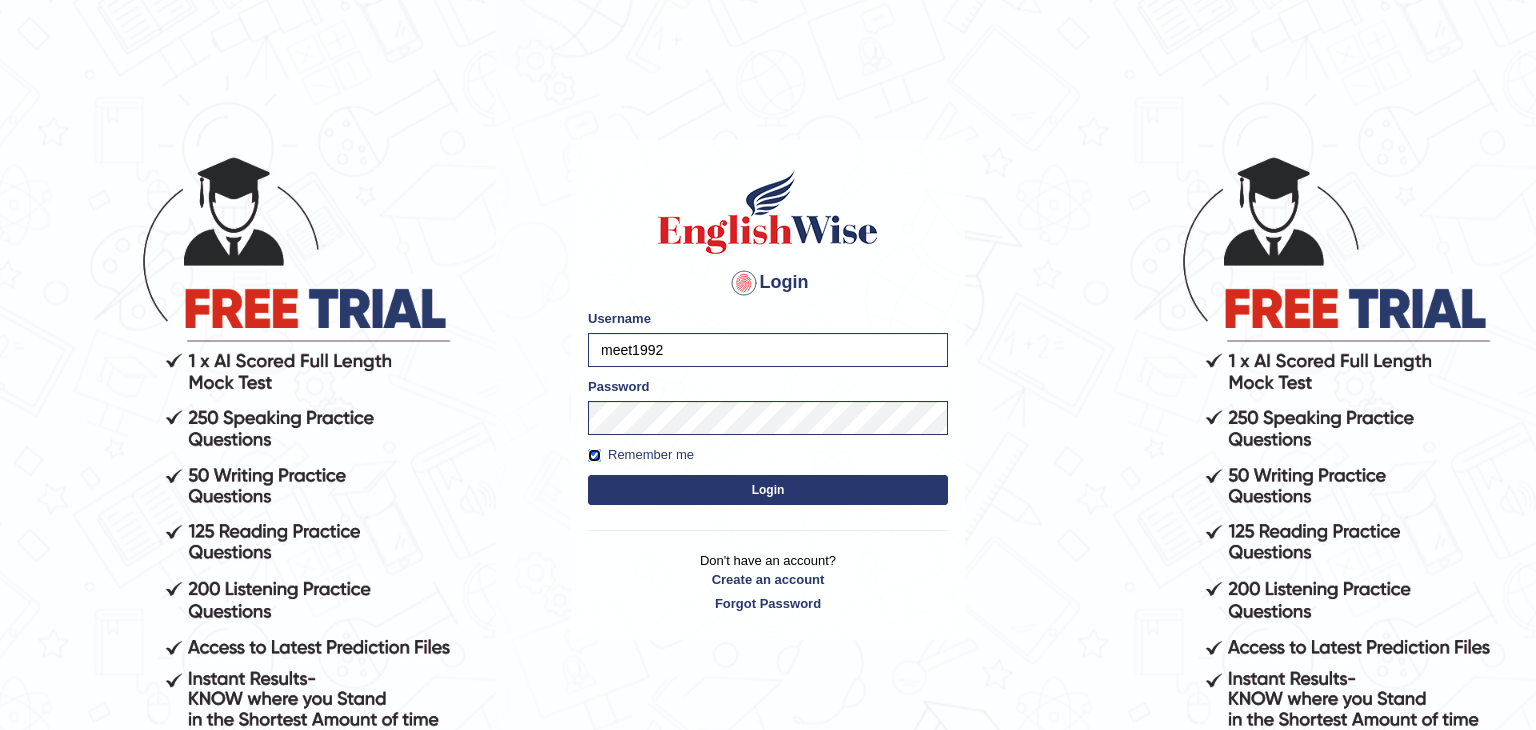 click on "Remember me" at bounding box center [594, 455] 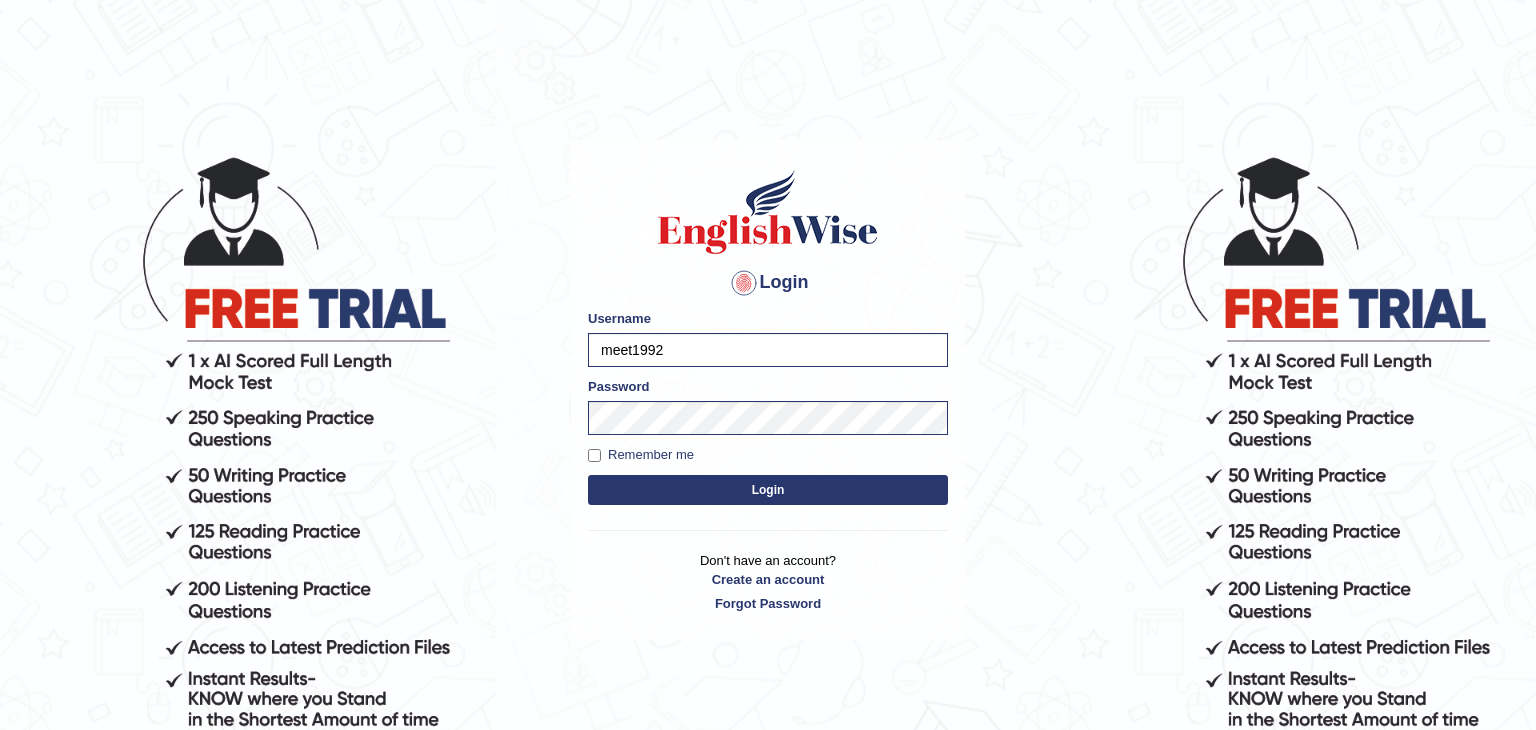 click on "Login" at bounding box center (768, 490) 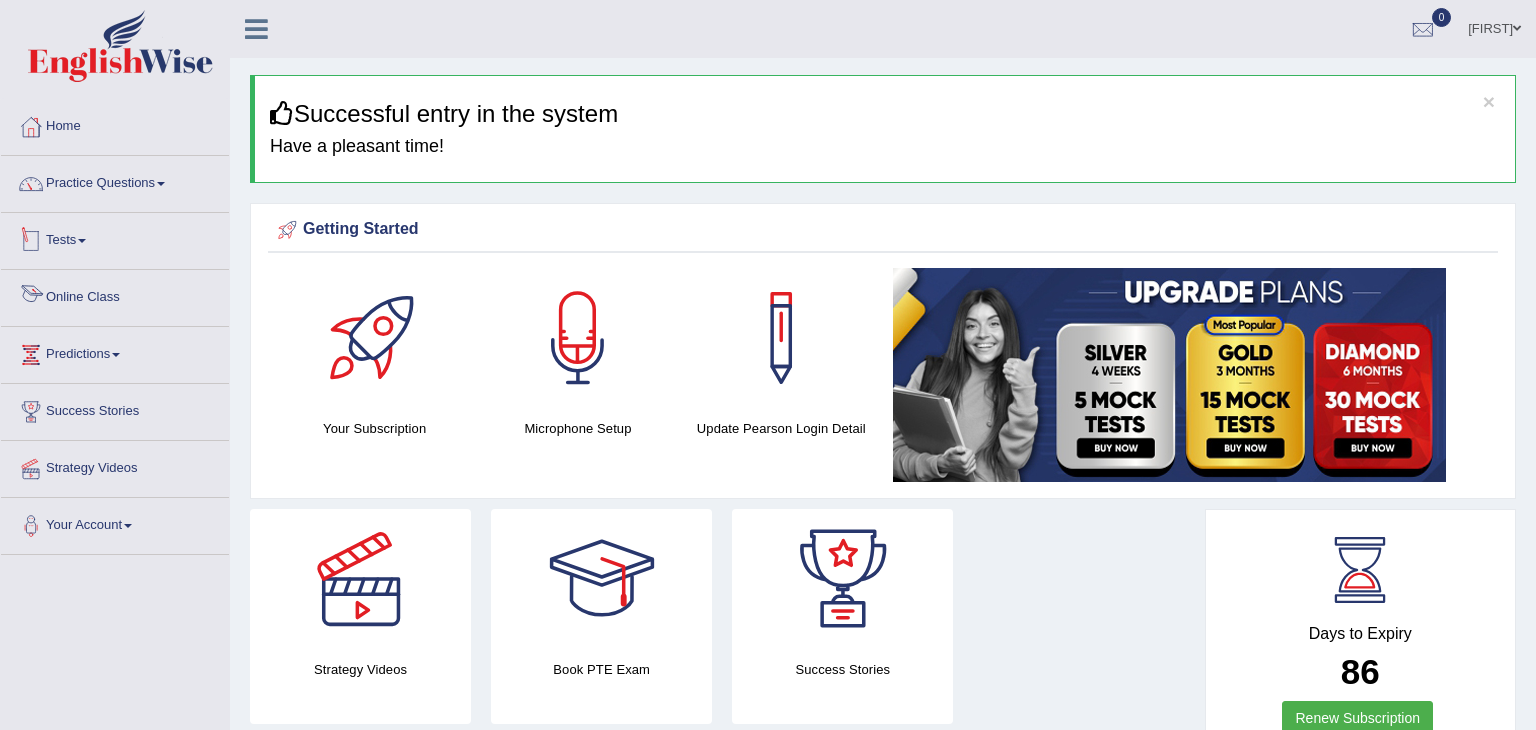 scroll, scrollTop: 0, scrollLeft: 0, axis: both 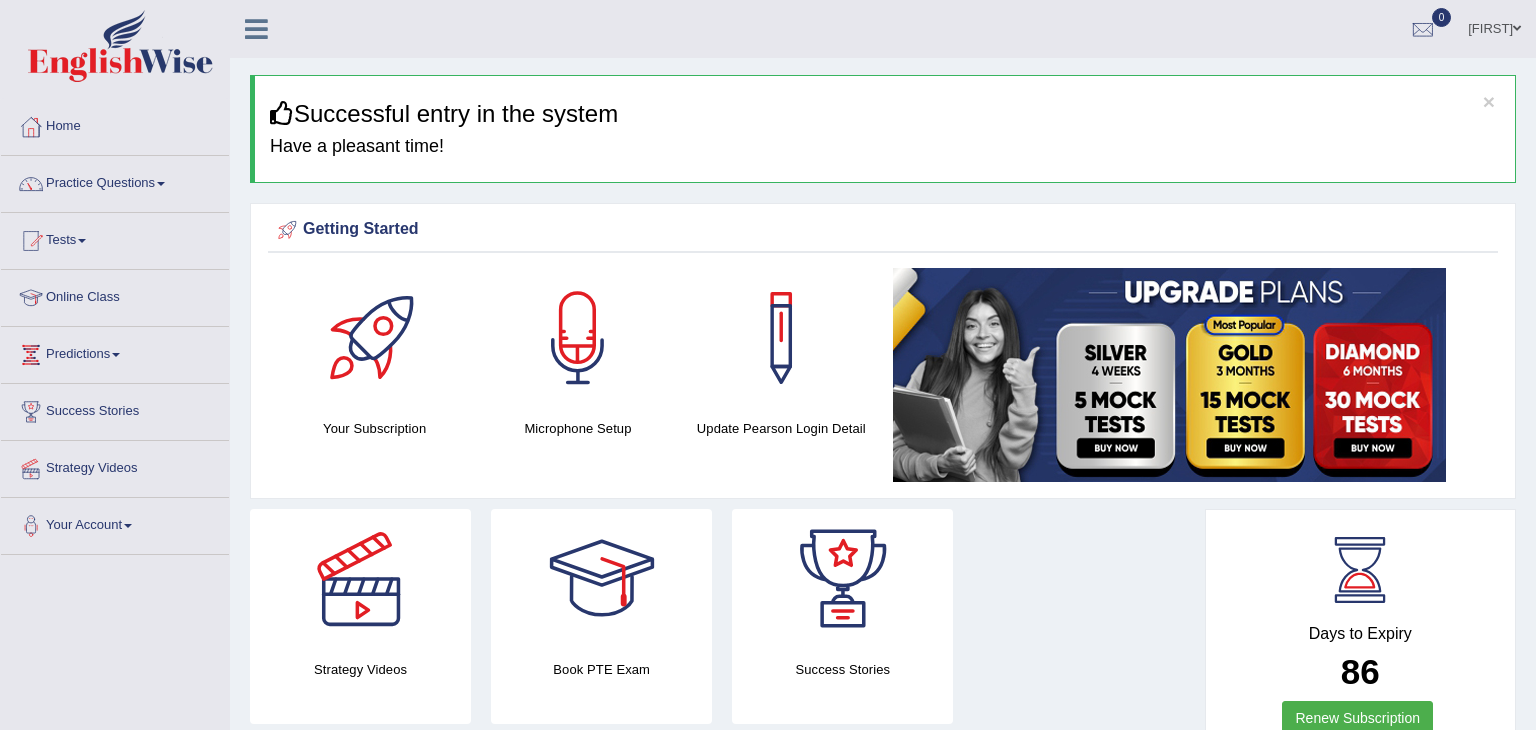 click on "Online Class" at bounding box center (115, 295) 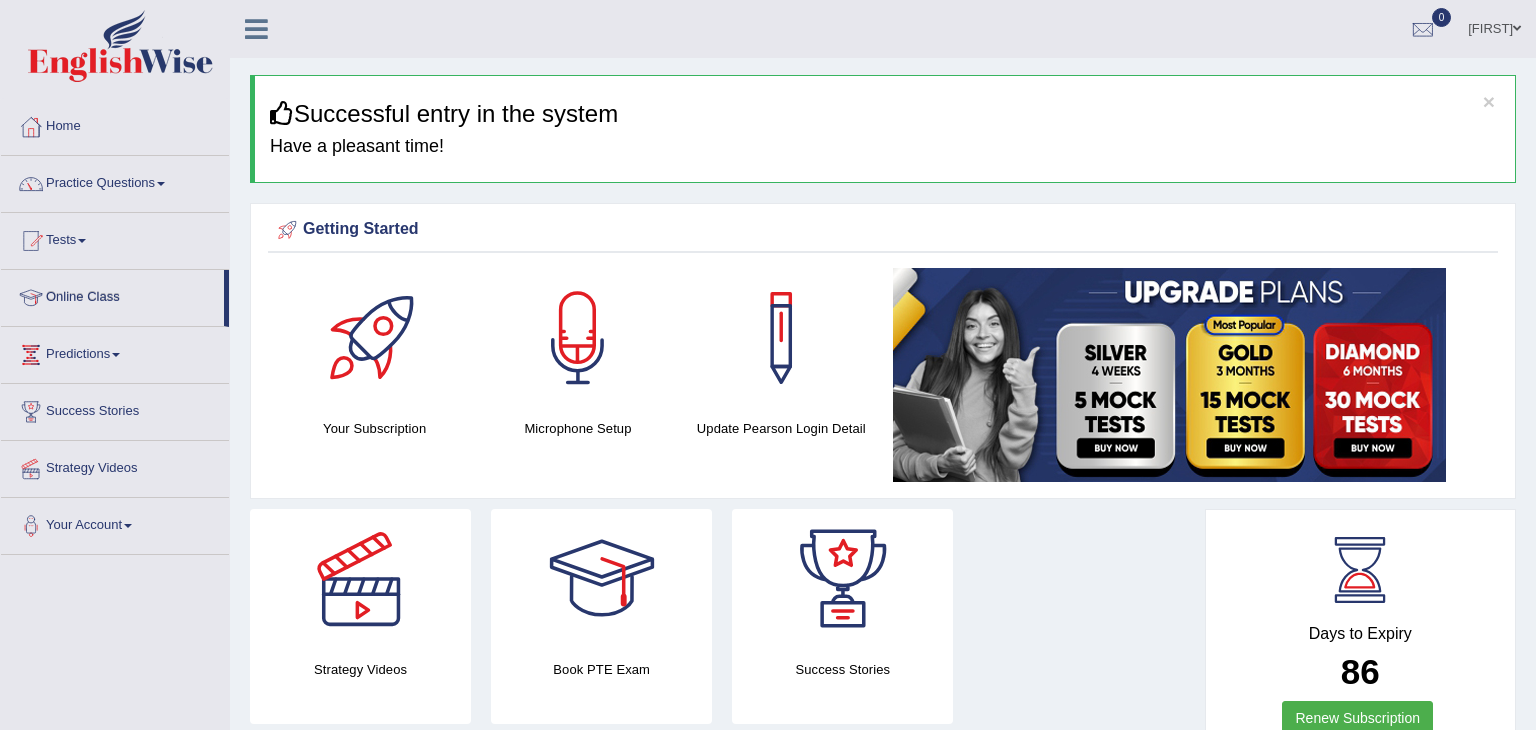 click on "Online Class" at bounding box center (112, 295) 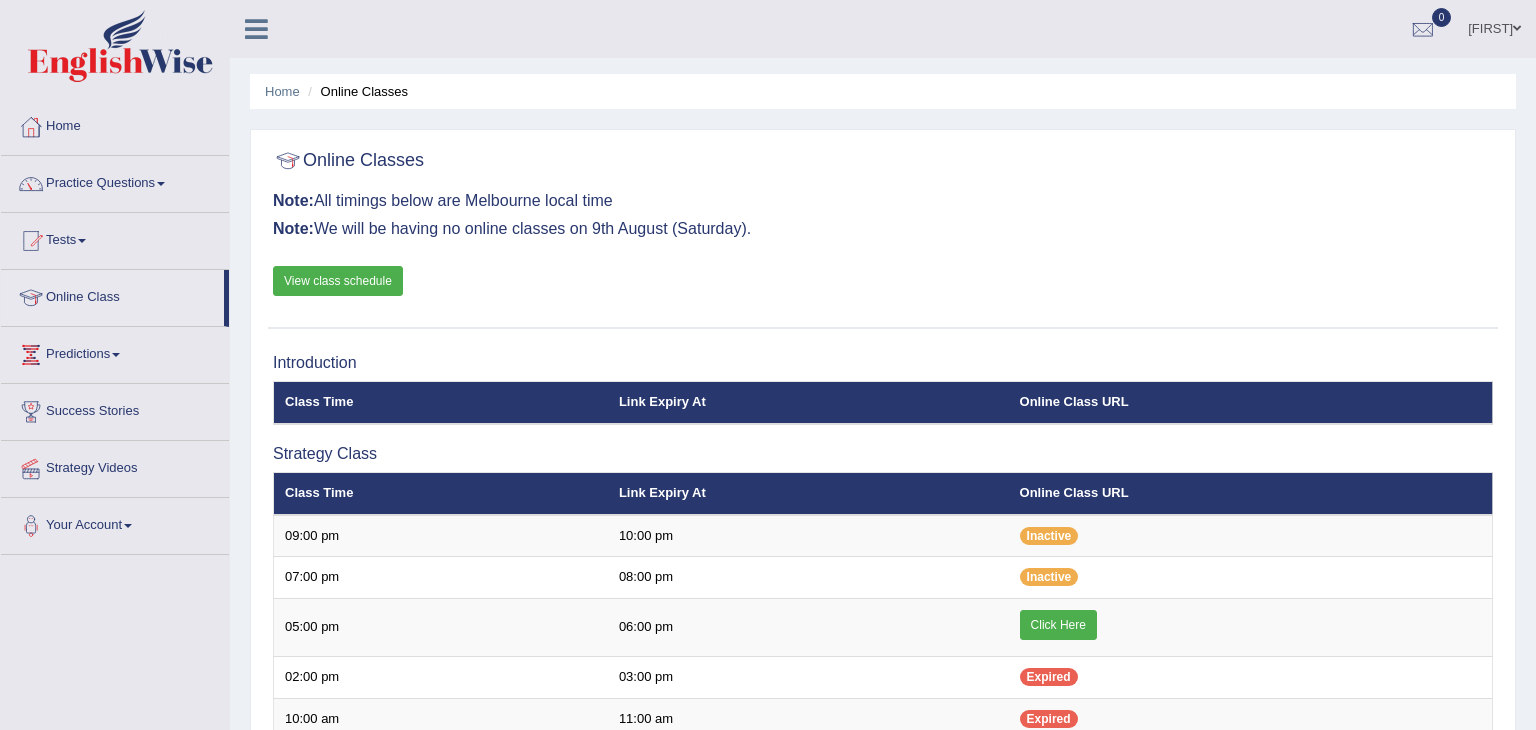 scroll, scrollTop: 0, scrollLeft: 0, axis: both 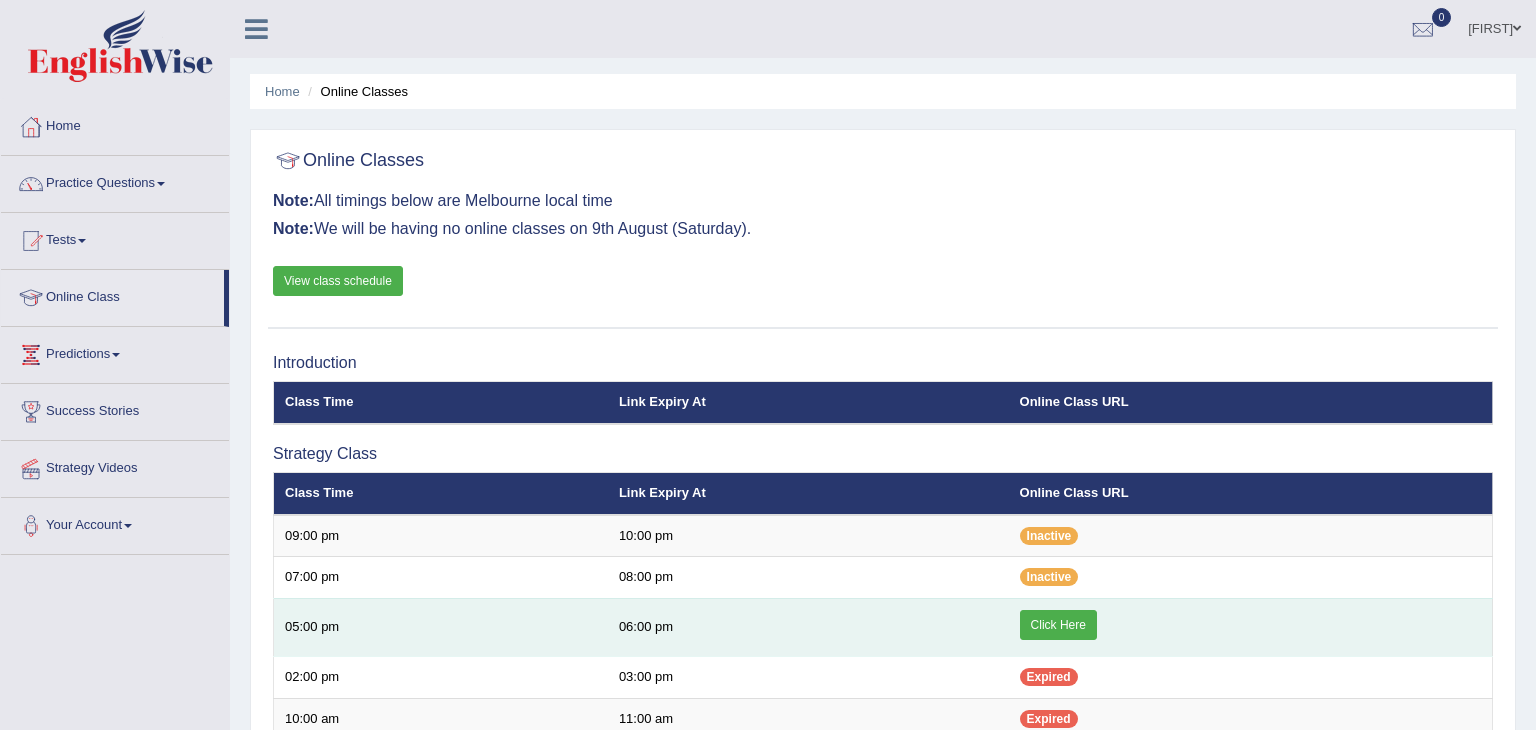 click on "Click Here" at bounding box center (1058, 625) 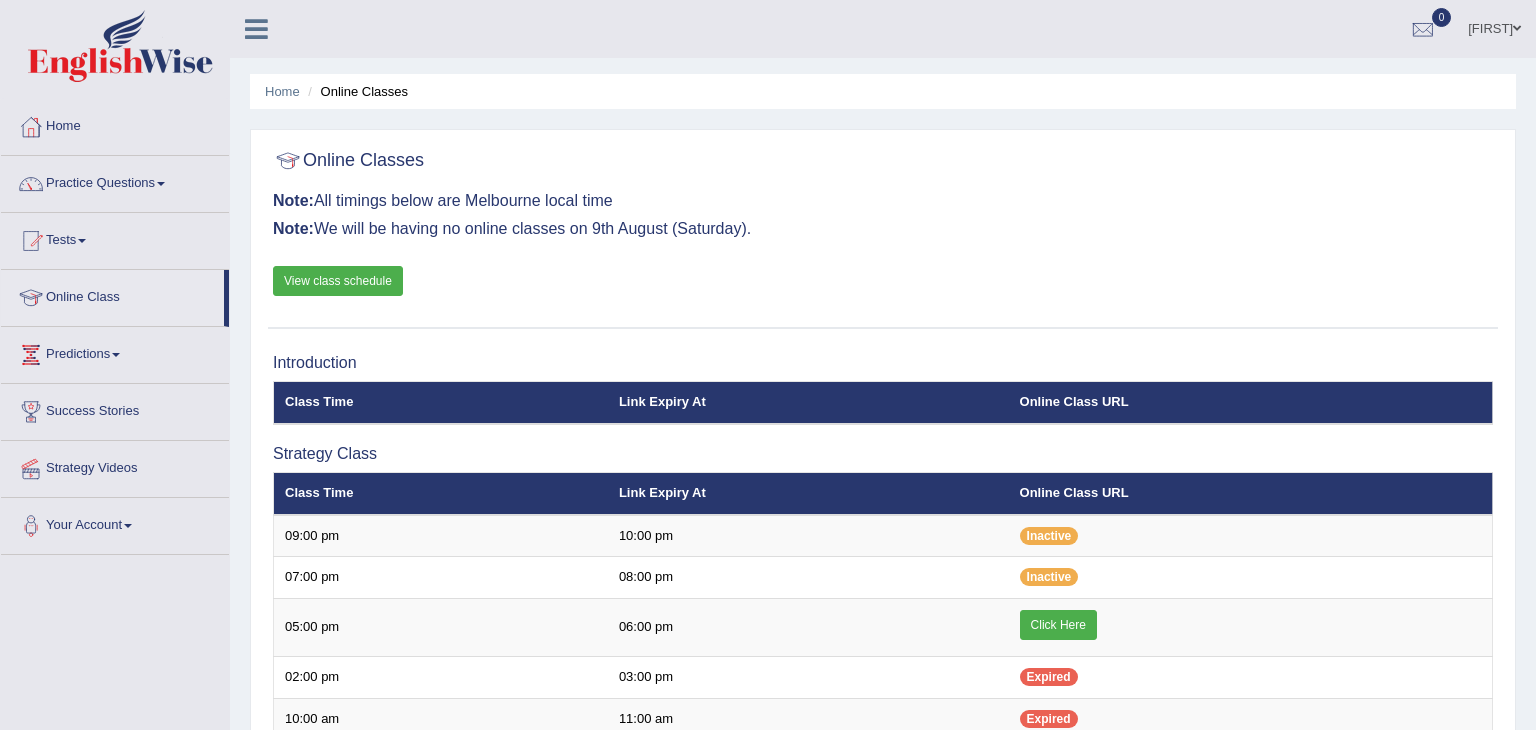 scroll, scrollTop: 0, scrollLeft: 0, axis: both 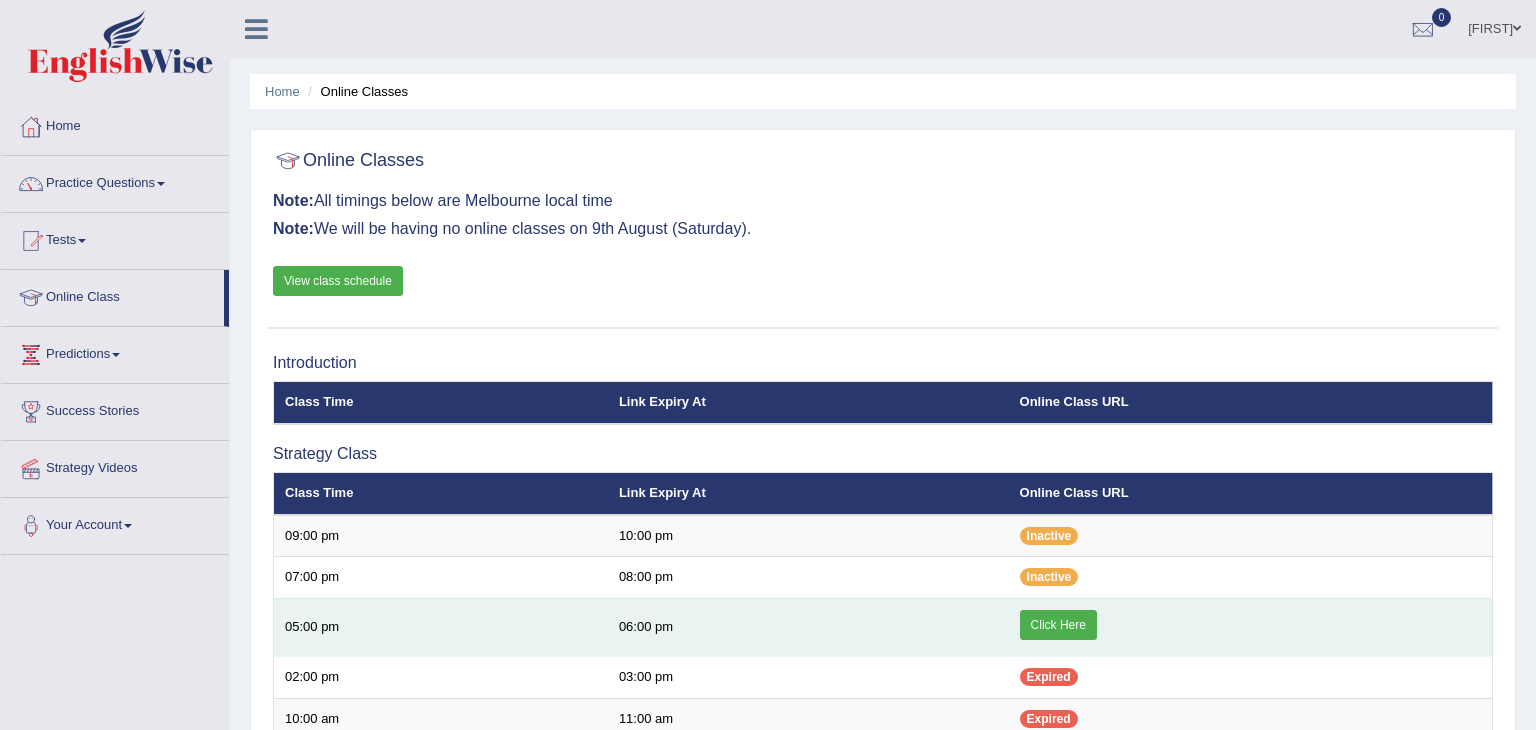 click on "Click Here" at bounding box center (1058, 625) 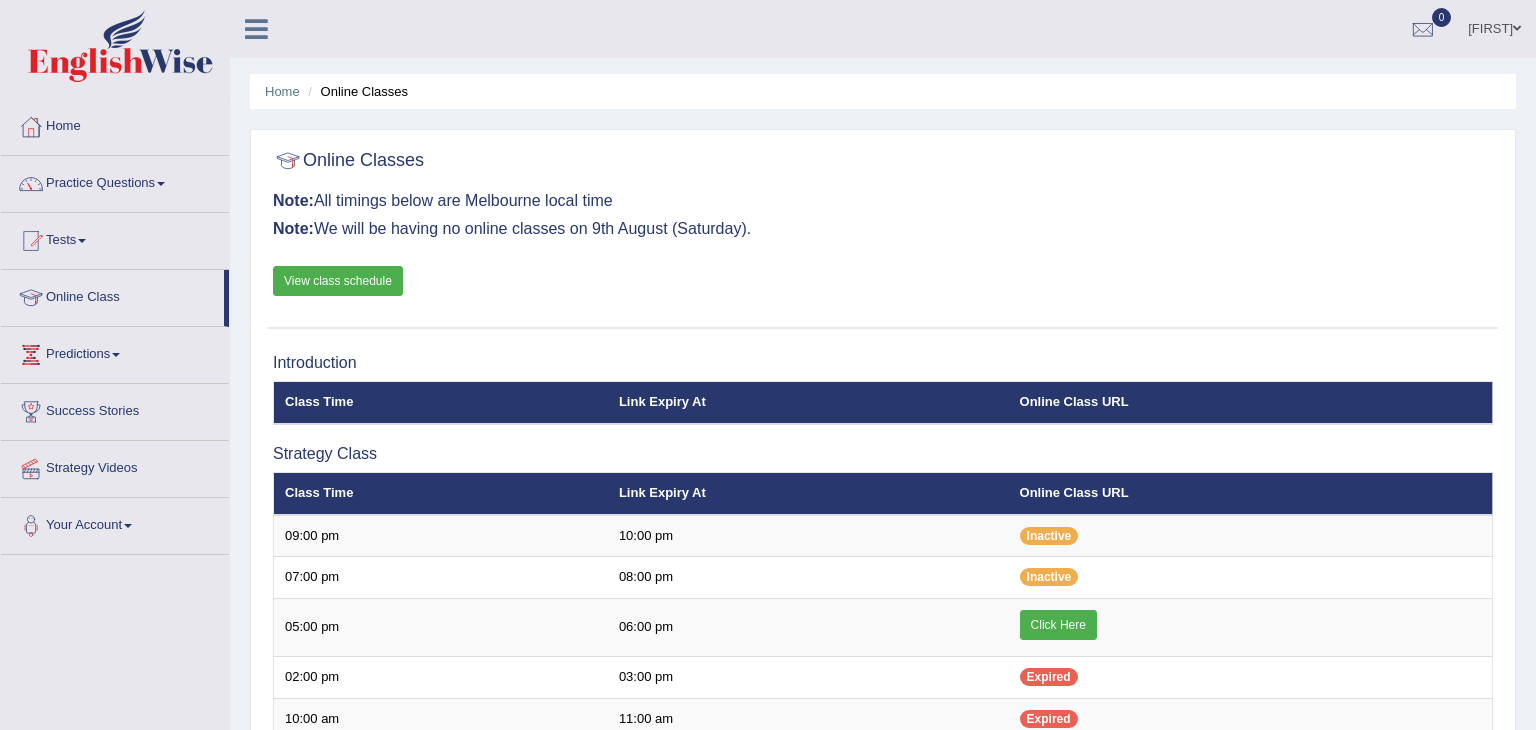 scroll, scrollTop: 0, scrollLeft: 0, axis: both 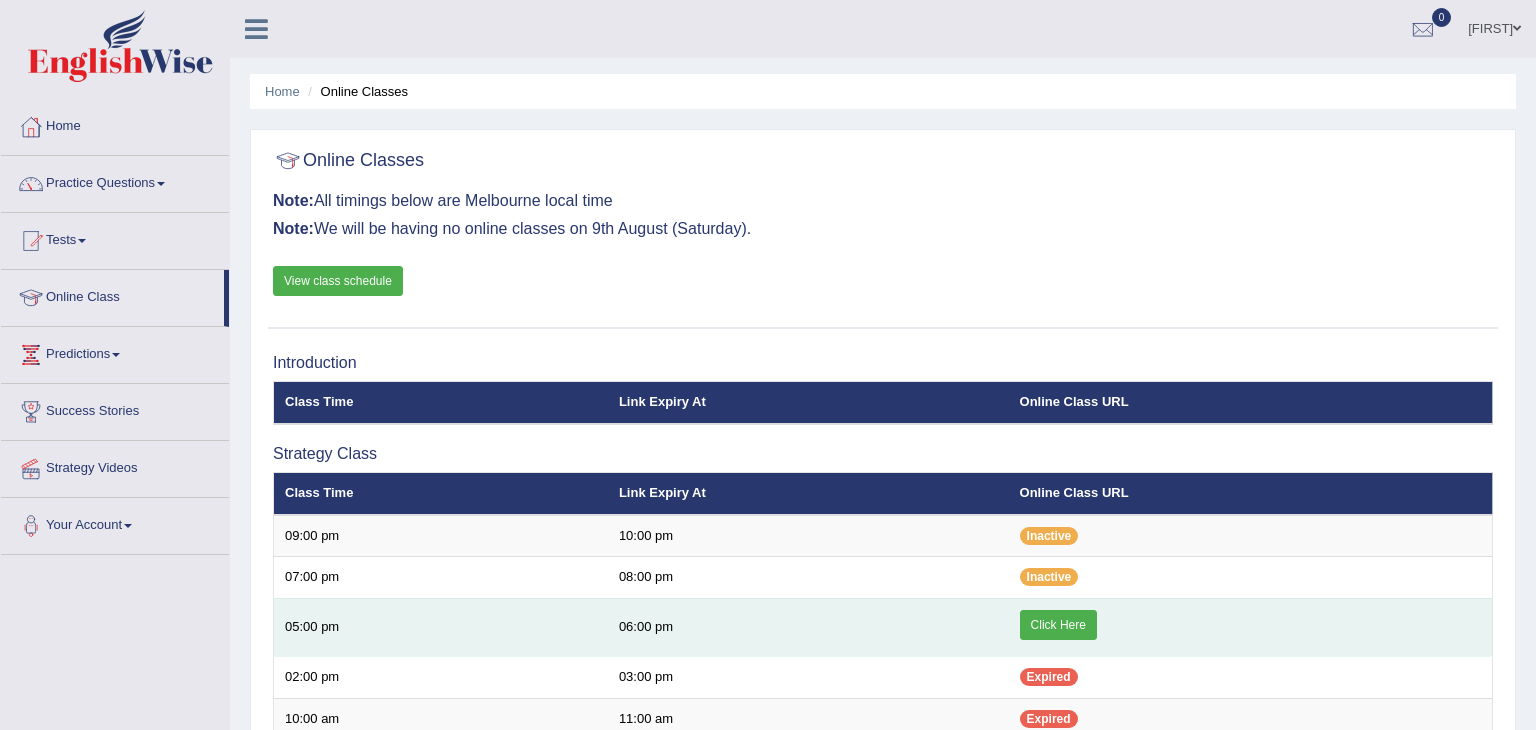 click on "Click Here" at bounding box center (1058, 625) 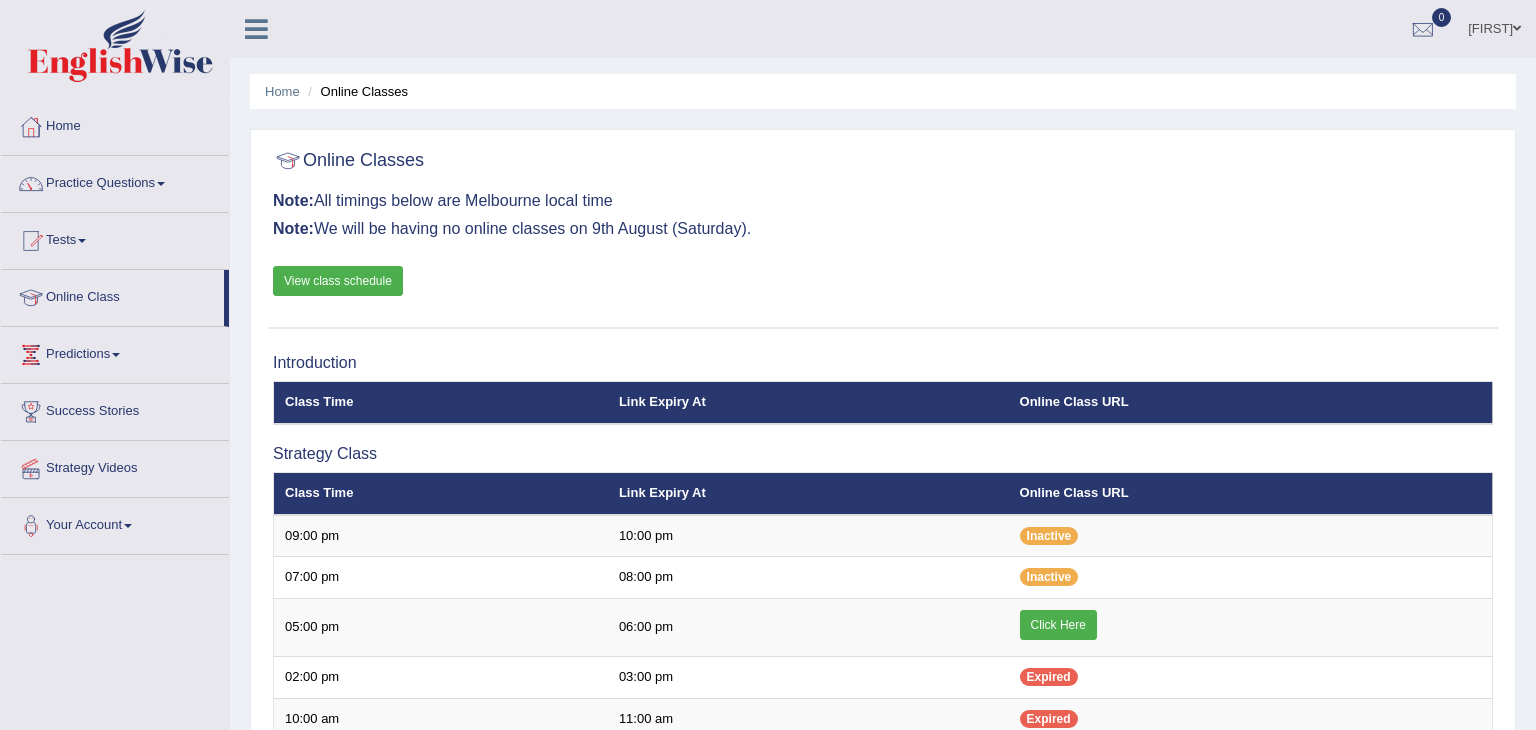 scroll, scrollTop: 0, scrollLeft: 0, axis: both 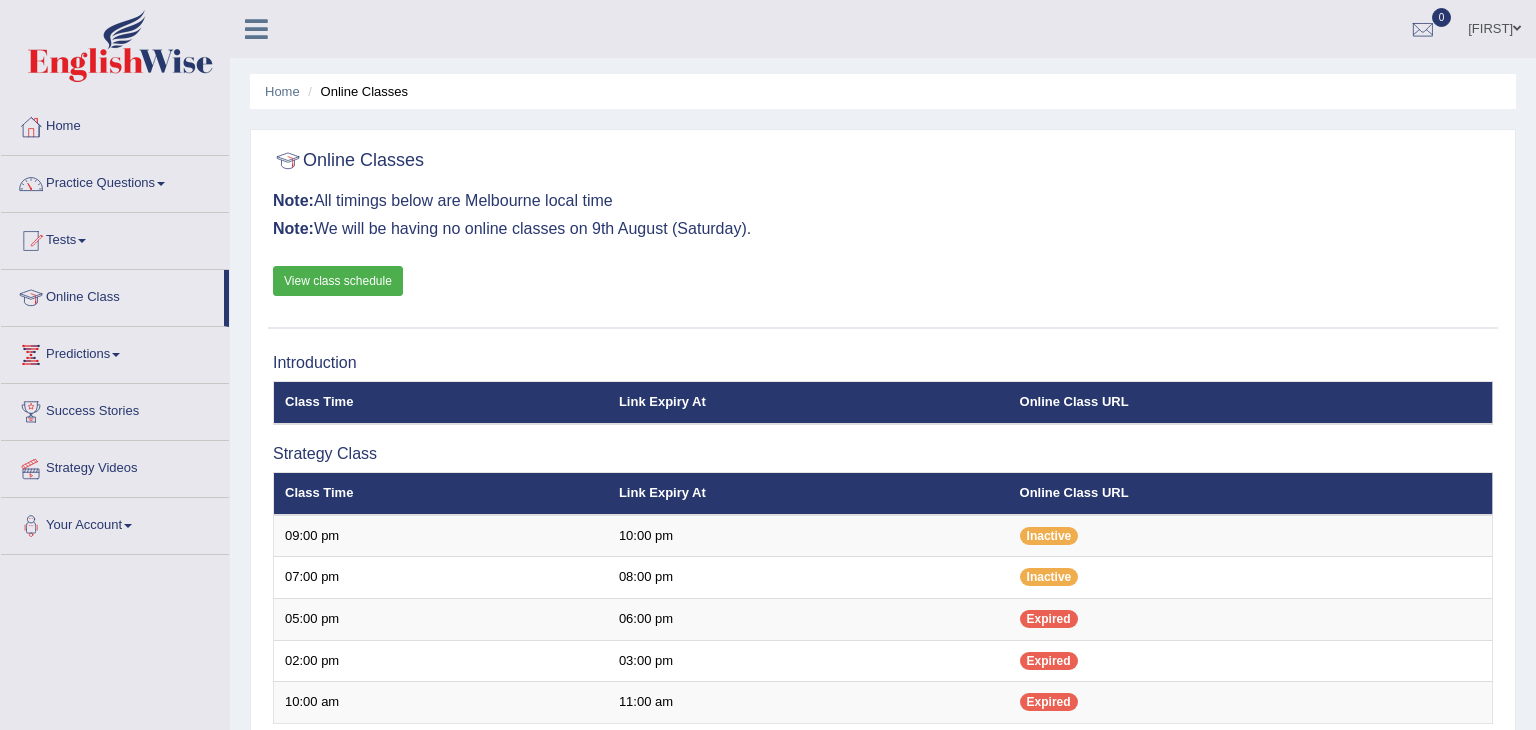 click on "Practice Questions" at bounding box center [115, 181] 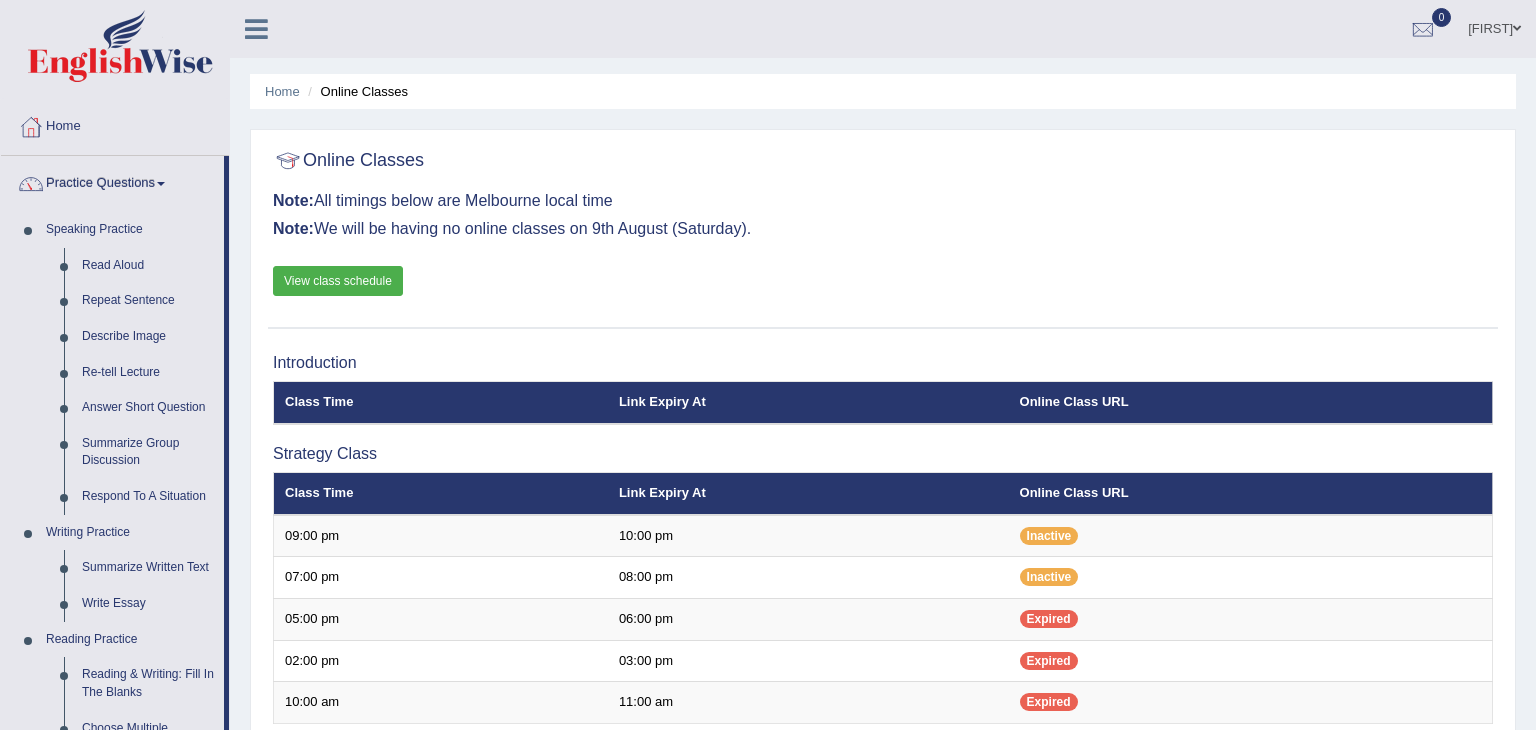 click at bounding box center [161, 184] 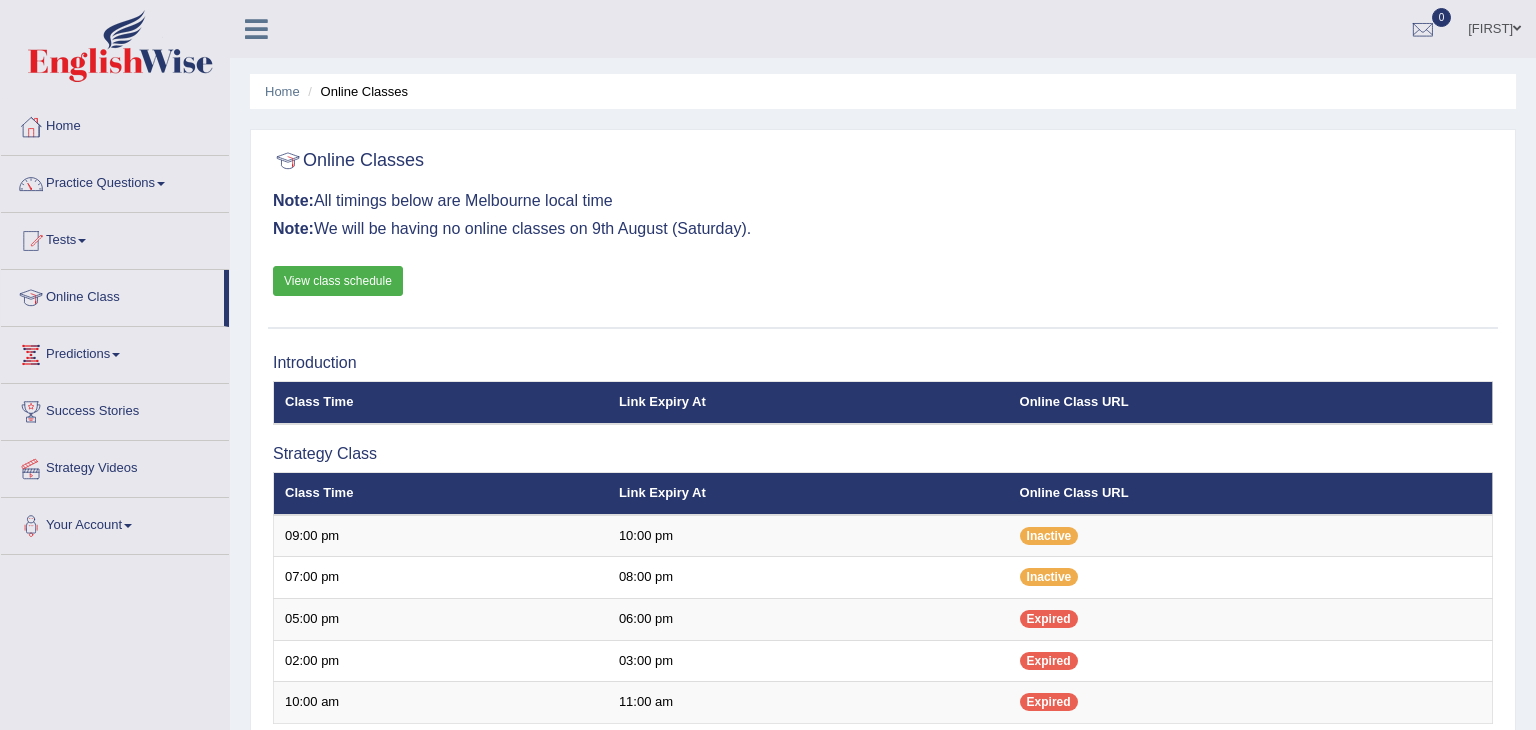 click at bounding box center [161, 184] 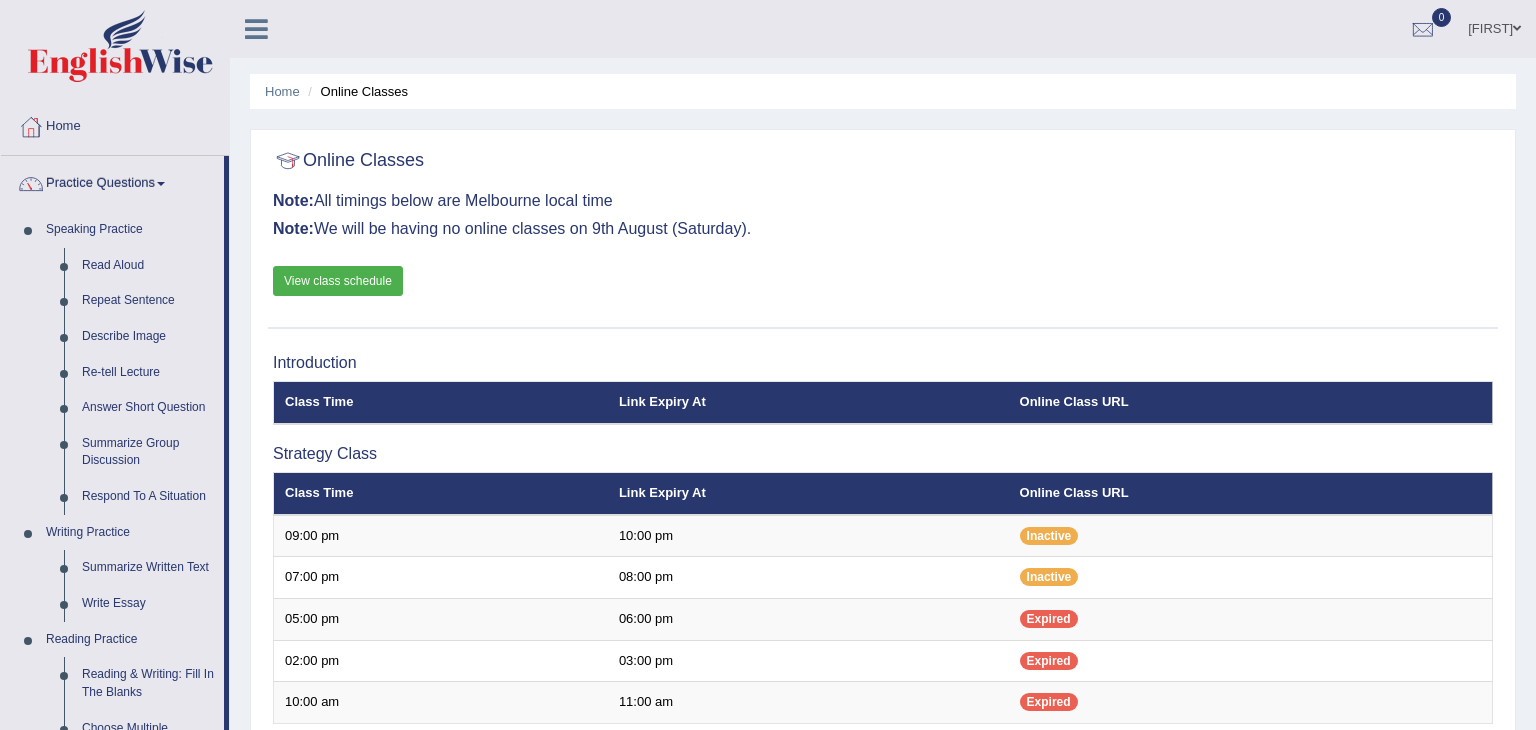 click on "Practice Questions" at bounding box center [112, 181] 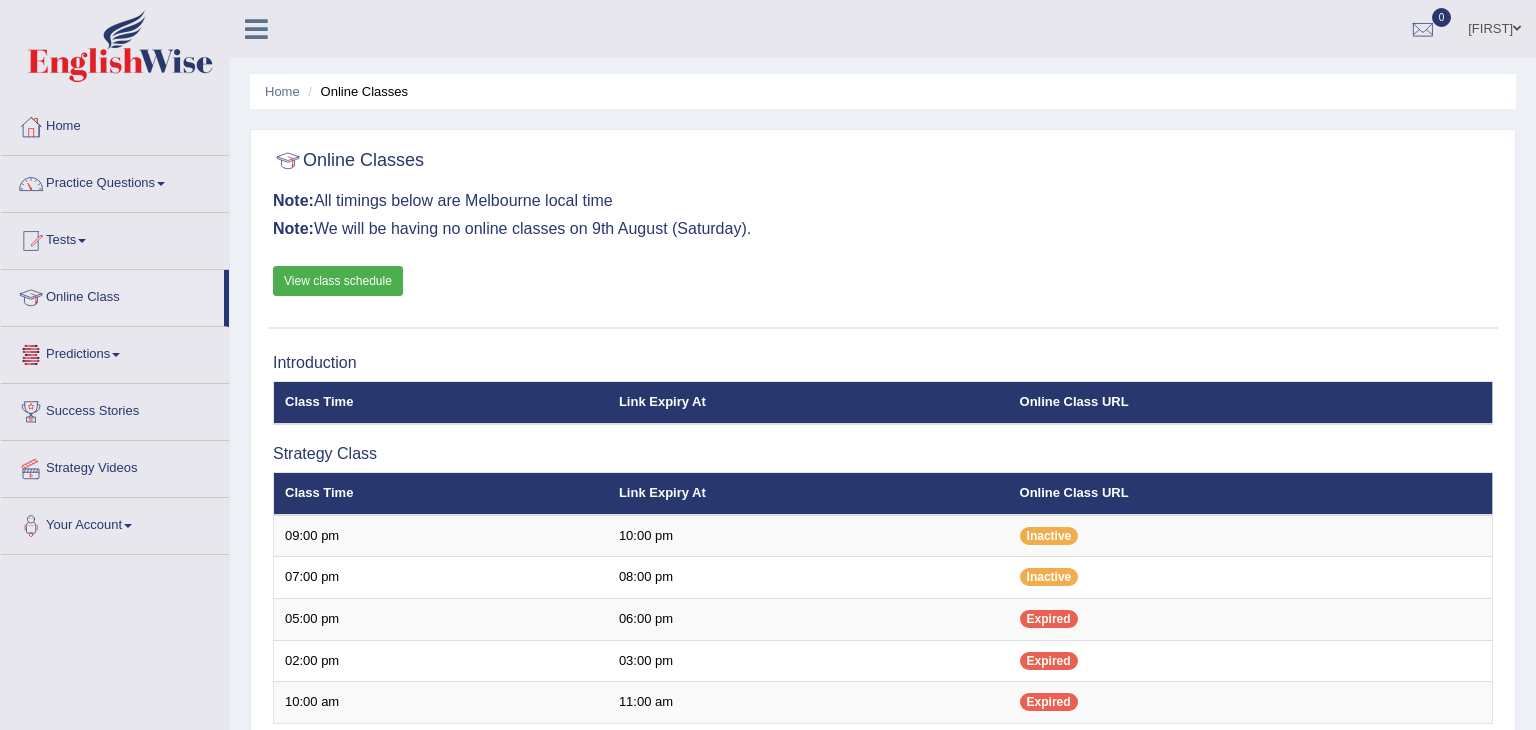 click on "Online Class" at bounding box center [112, 295] 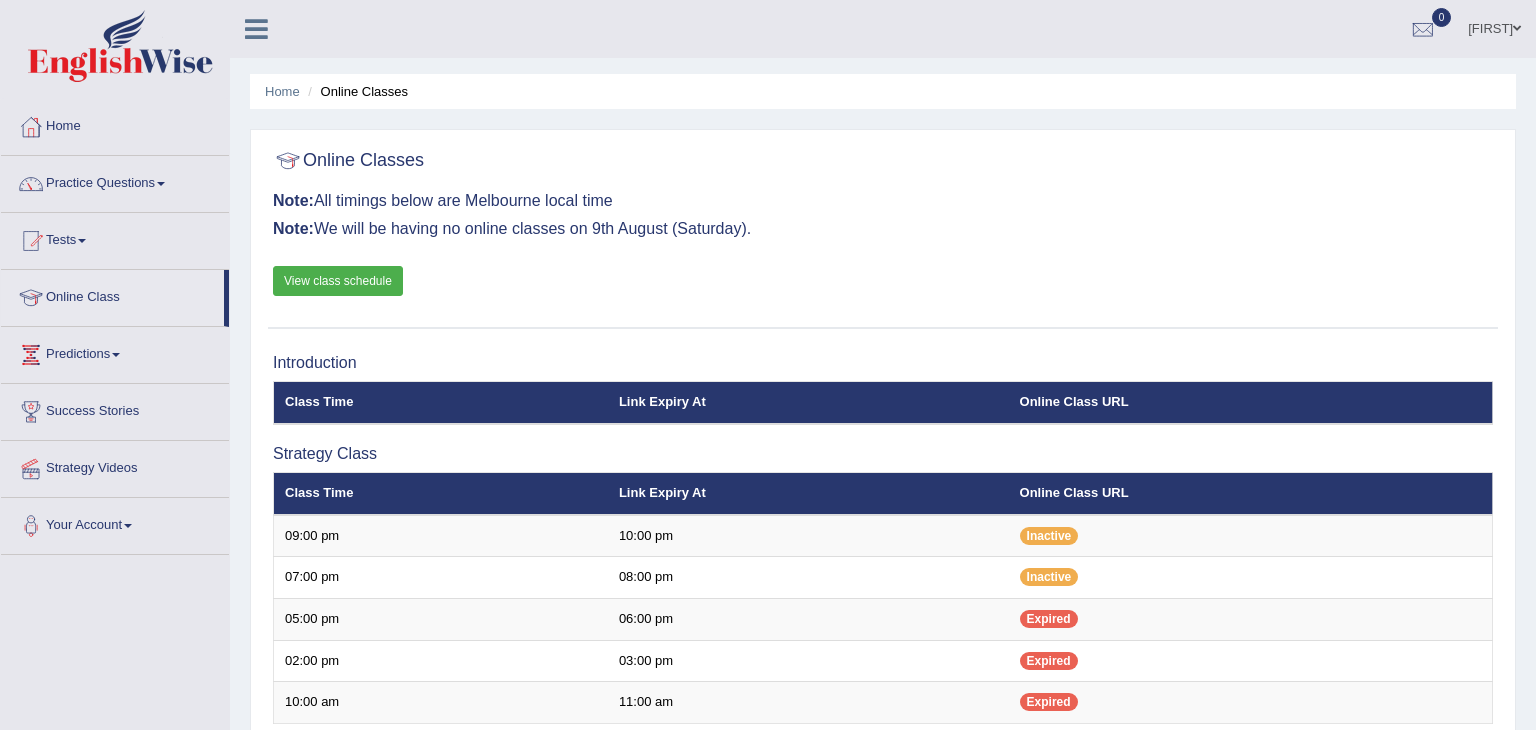 scroll, scrollTop: 0, scrollLeft: 0, axis: both 